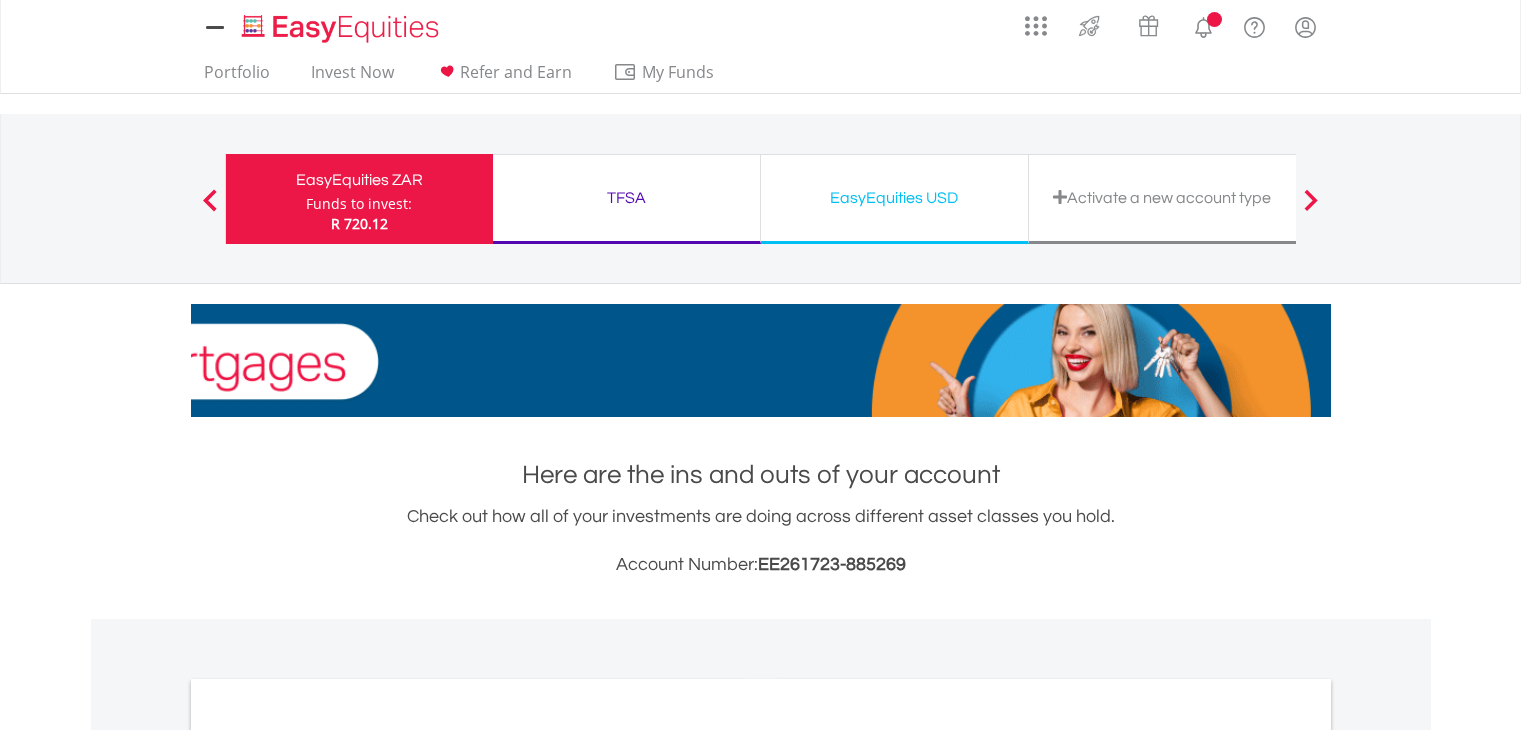 scroll, scrollTop: 0, scrollLeft: 0, axis: both 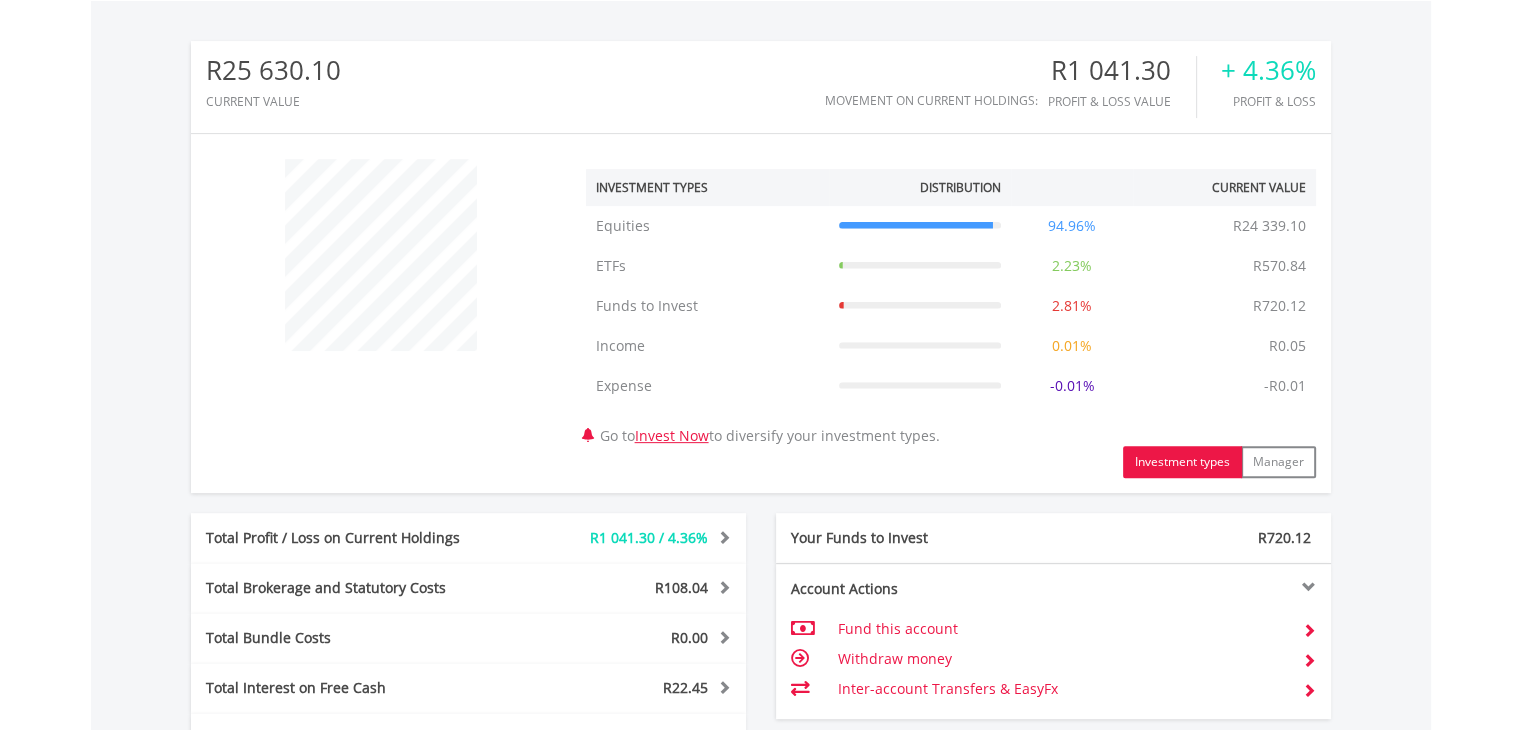 drag, startPoint x: 1404, startPoint y: 501, endPoint x: 1535, endPoint y: 569, distance: 147.59743 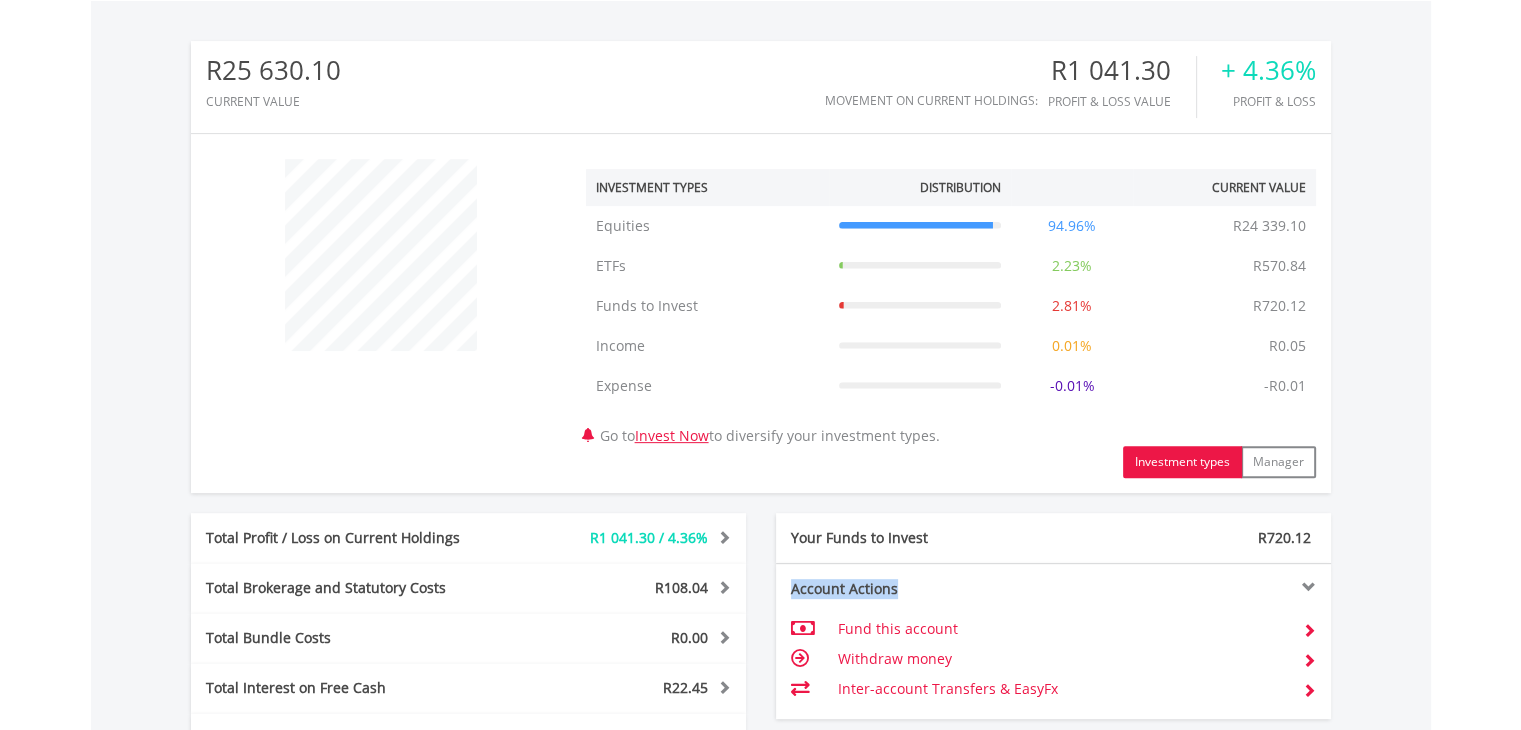 scroll, scrollTop: 1080, scrollLeft: 0, axis: vertical 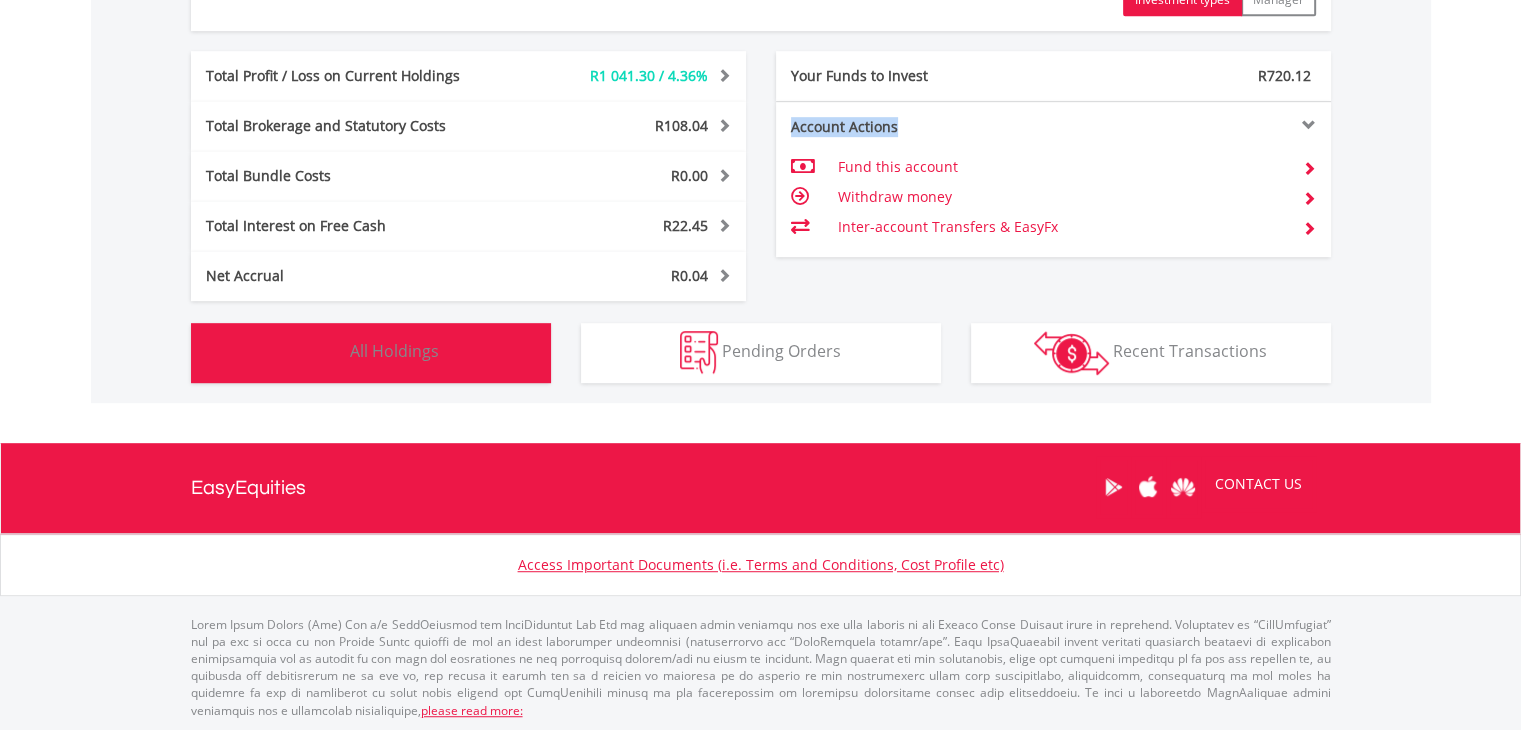 click on "Holdings
All Holdings" at bounding box center (371, 353) 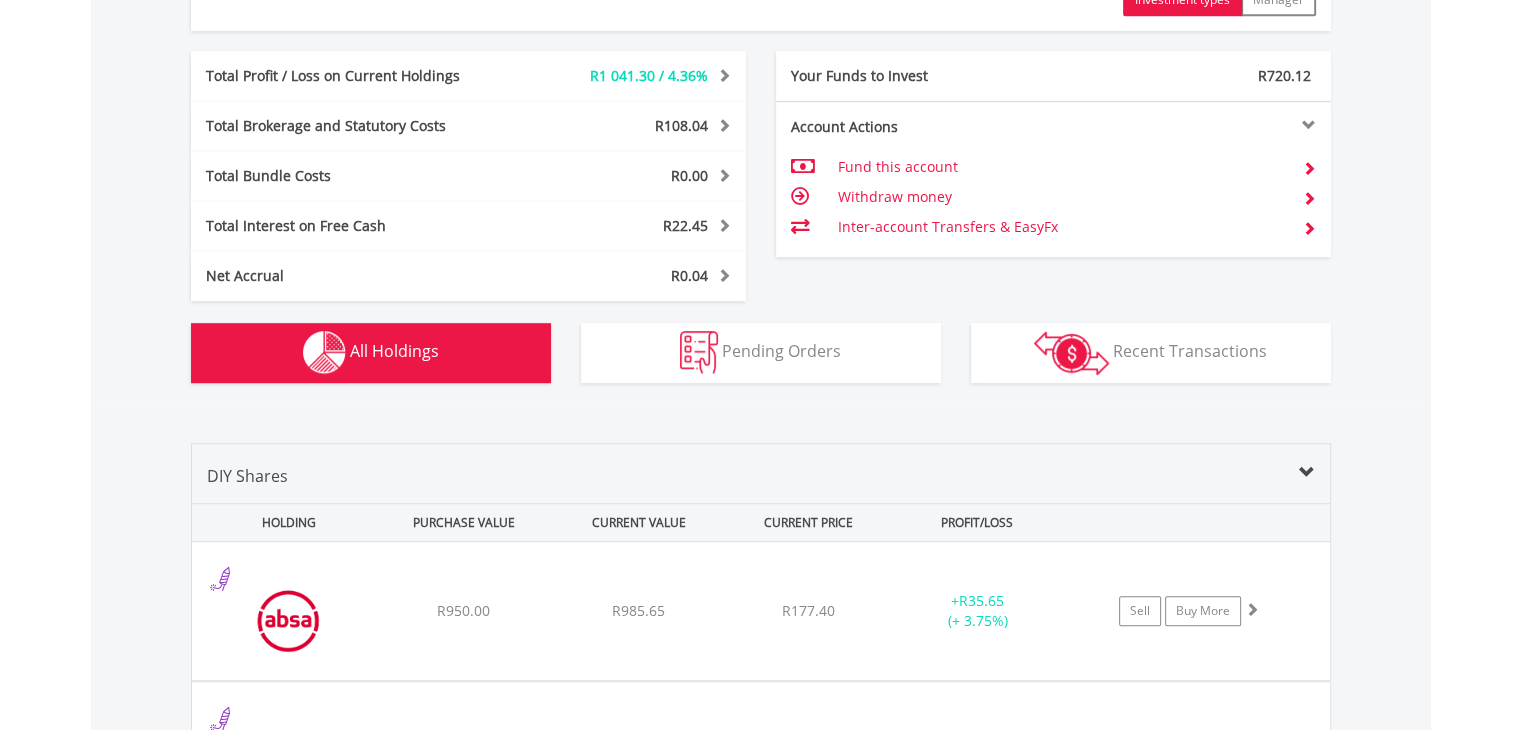 scroll, scrollTop: 1521, scrollLeft: 0, axis: vertical 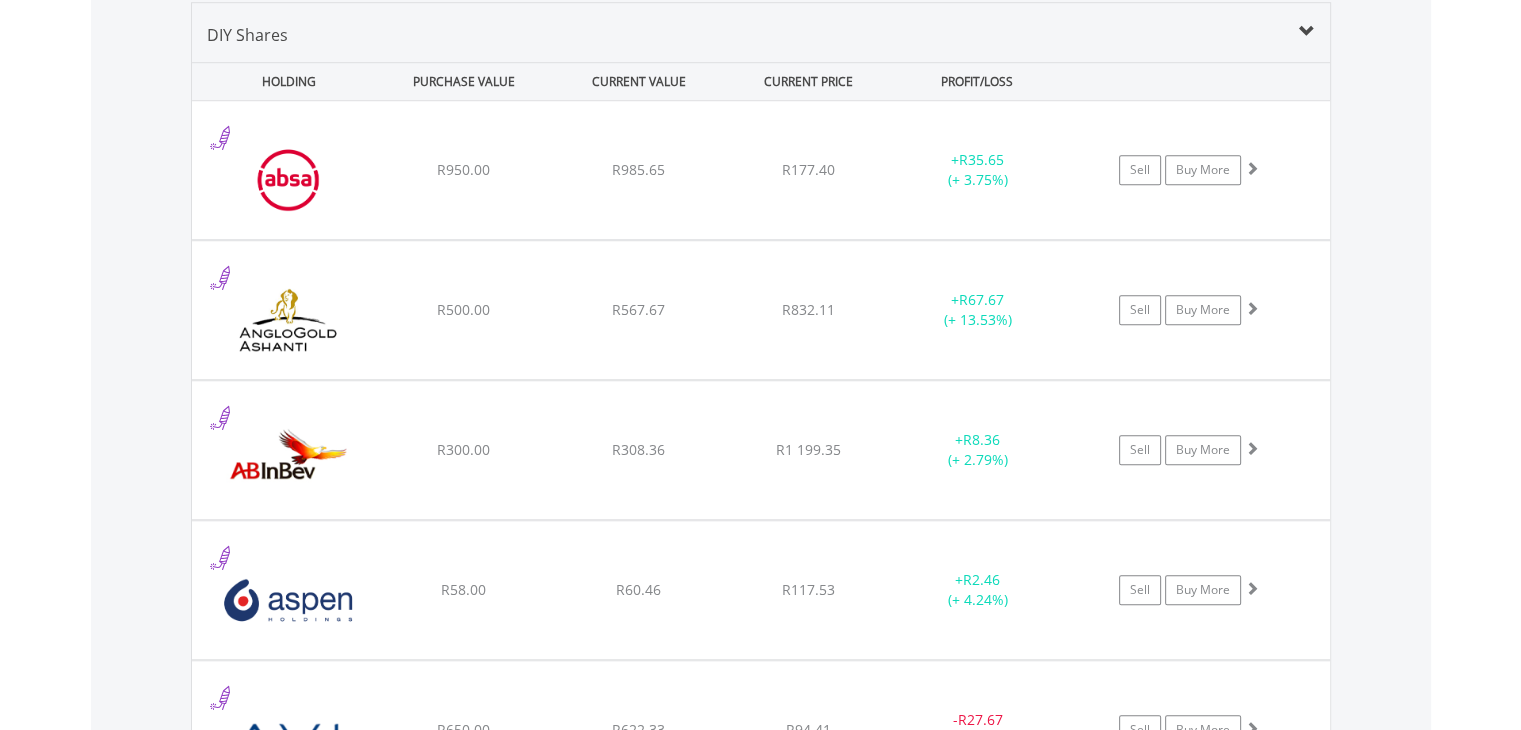 click on "Here are the ins and outs of your account
Check out how all of your investments are doing across different asset classes you hold.
Account Number:  EE261723-885269
R25 630.10
CURRENT VALUE
Movement on Current Holdings:
R1 041.30
Profit & Loss Value
+ 4.36%
Profit & Loss" at bounding box center [761, 2459] 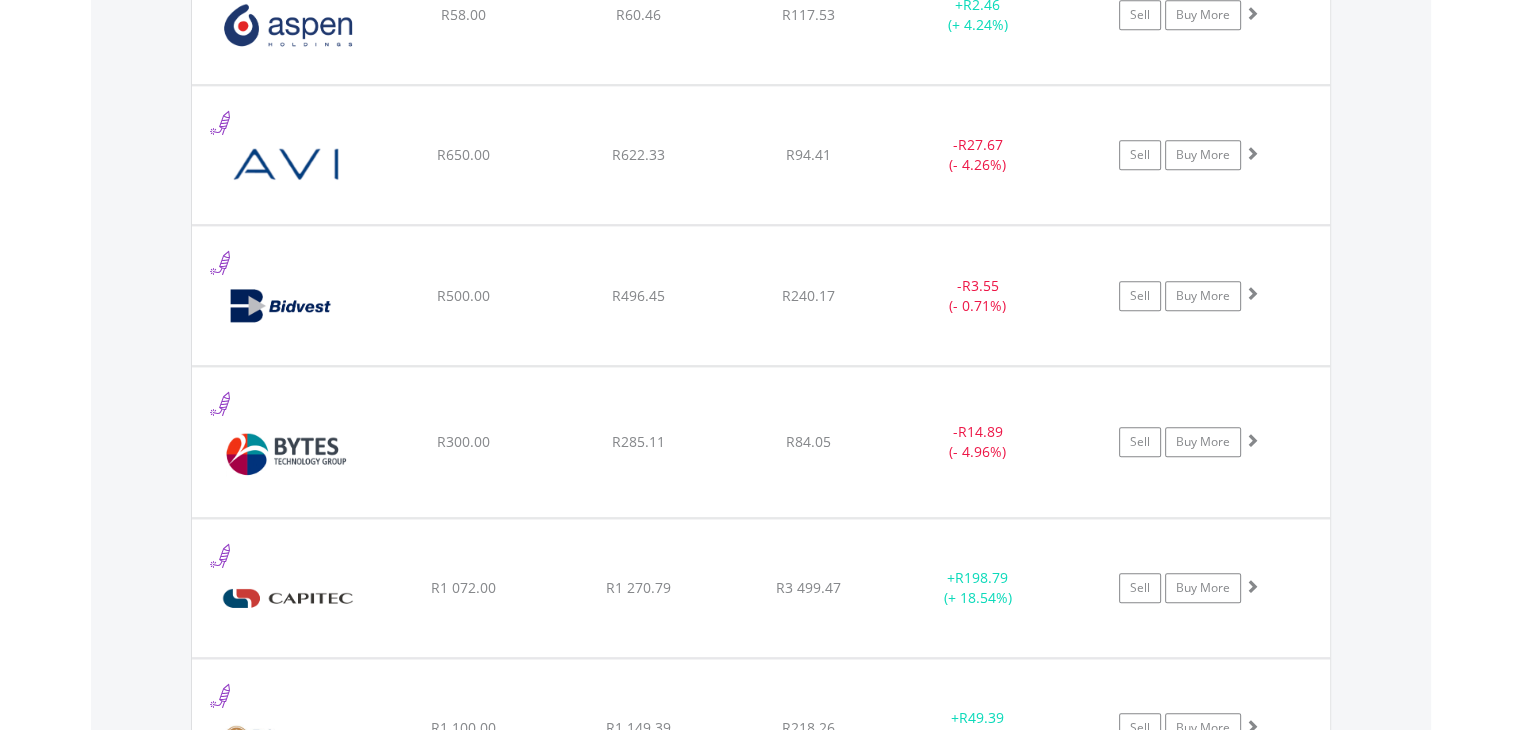 scroll, scrollTop: 2069, scrollLeft: 0, axis: vertical 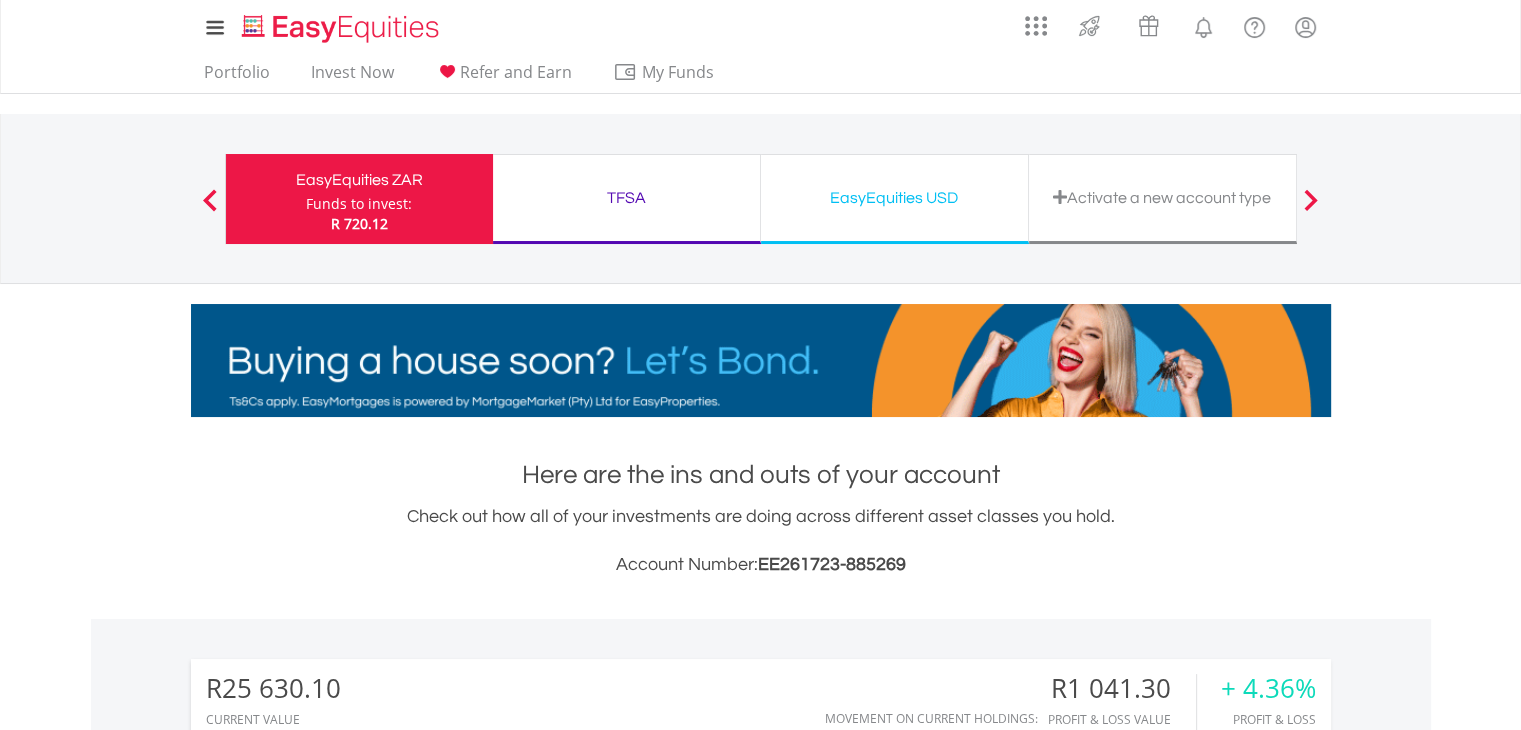 click on "EasyEquities USD
Funds to invest:
R 720.12" at bounding box center (895, 199) 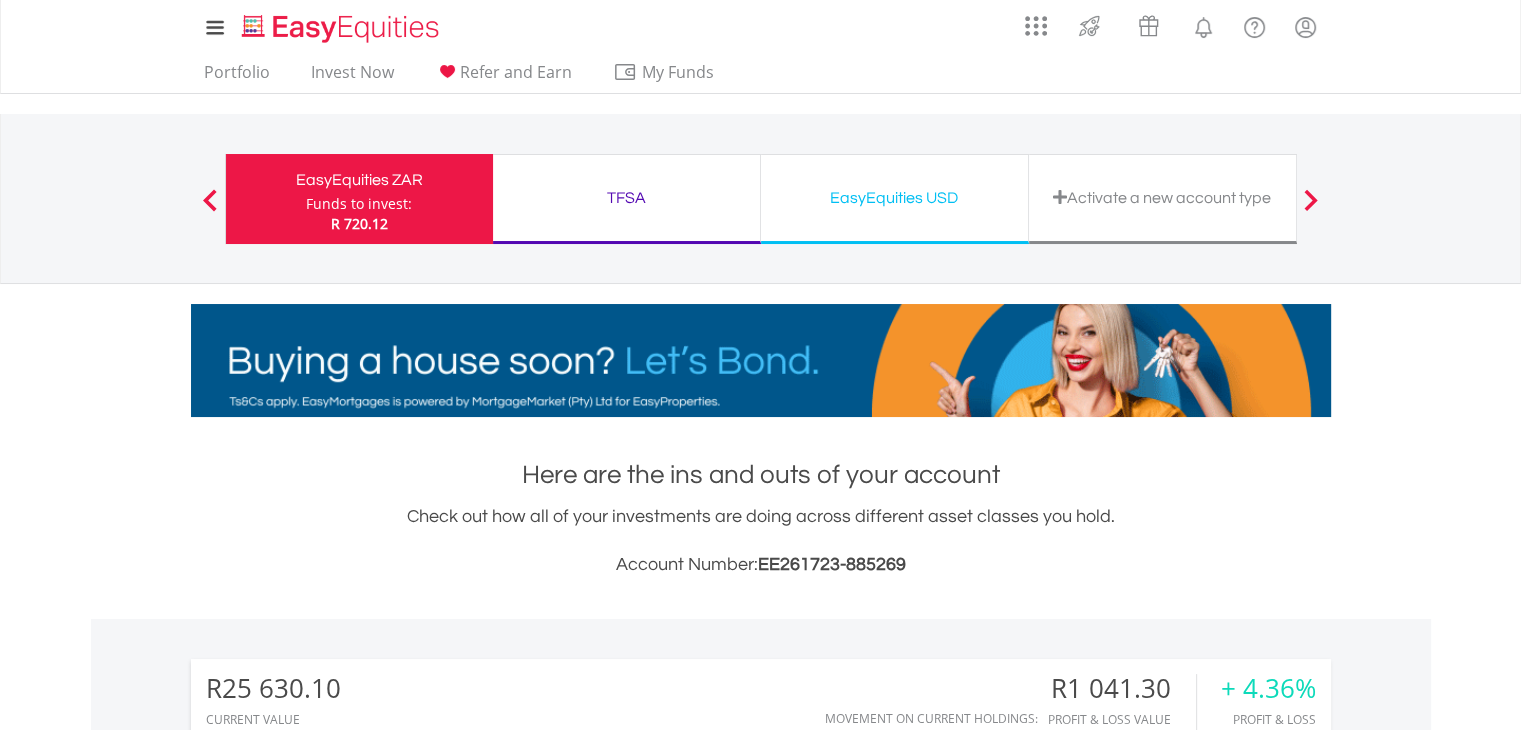 click on "EasyEquities USD
Funds to invest:
R 720.12" at bounding box center [895, 199] 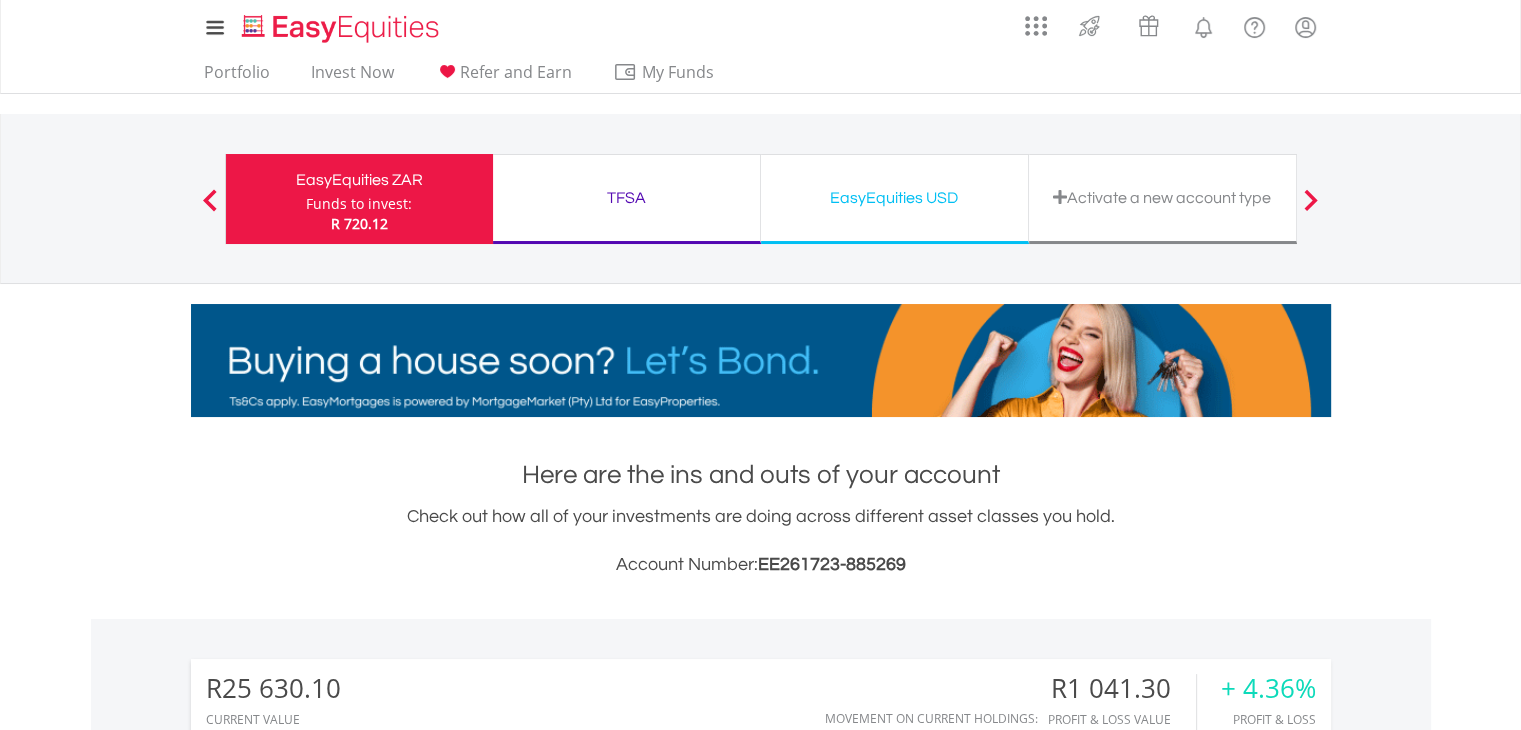click on "EasyEquities USD
Funds to invest:
R 720.12" at bounding box center [895, 199] 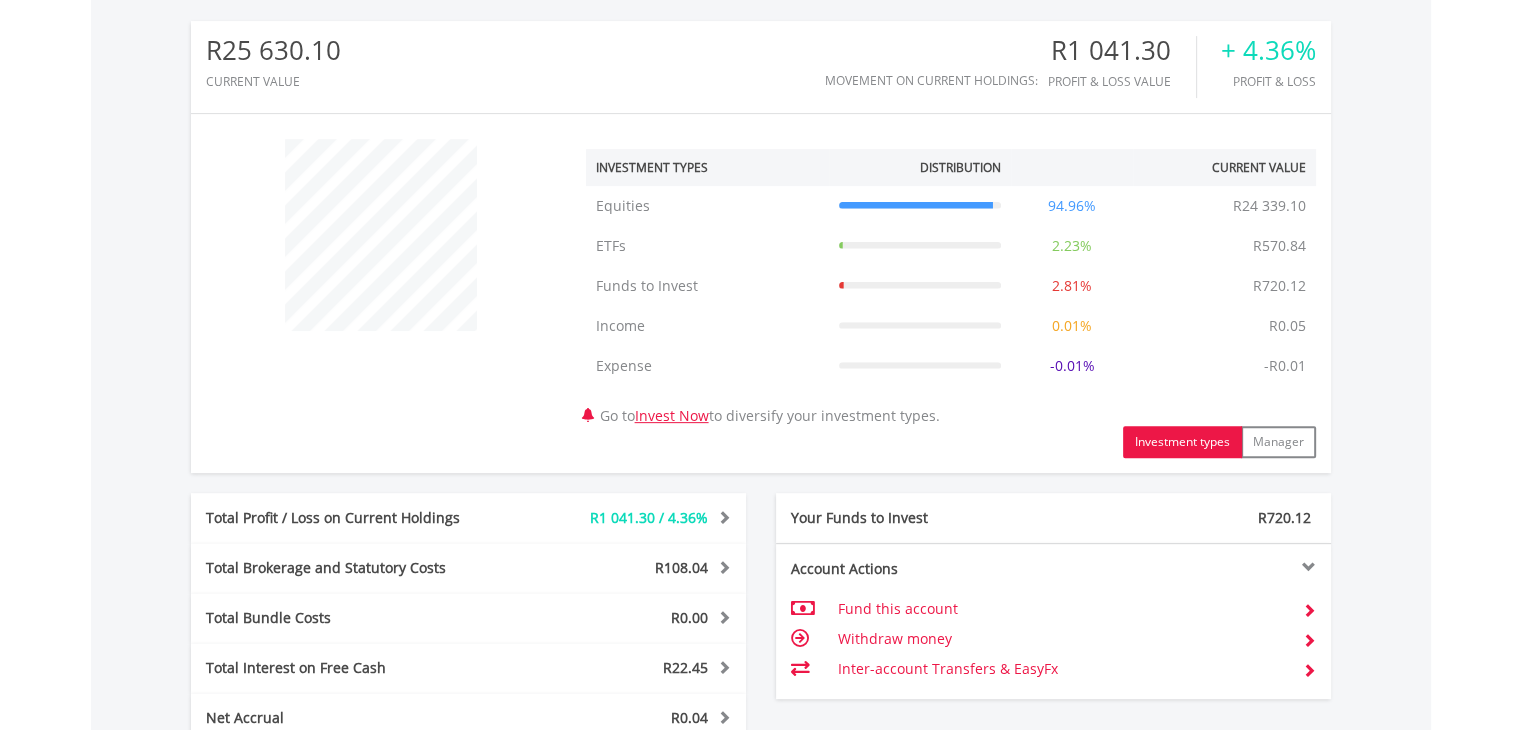 scroll, scrollTop: 1276, scrollLeft: 0, axis: vertical 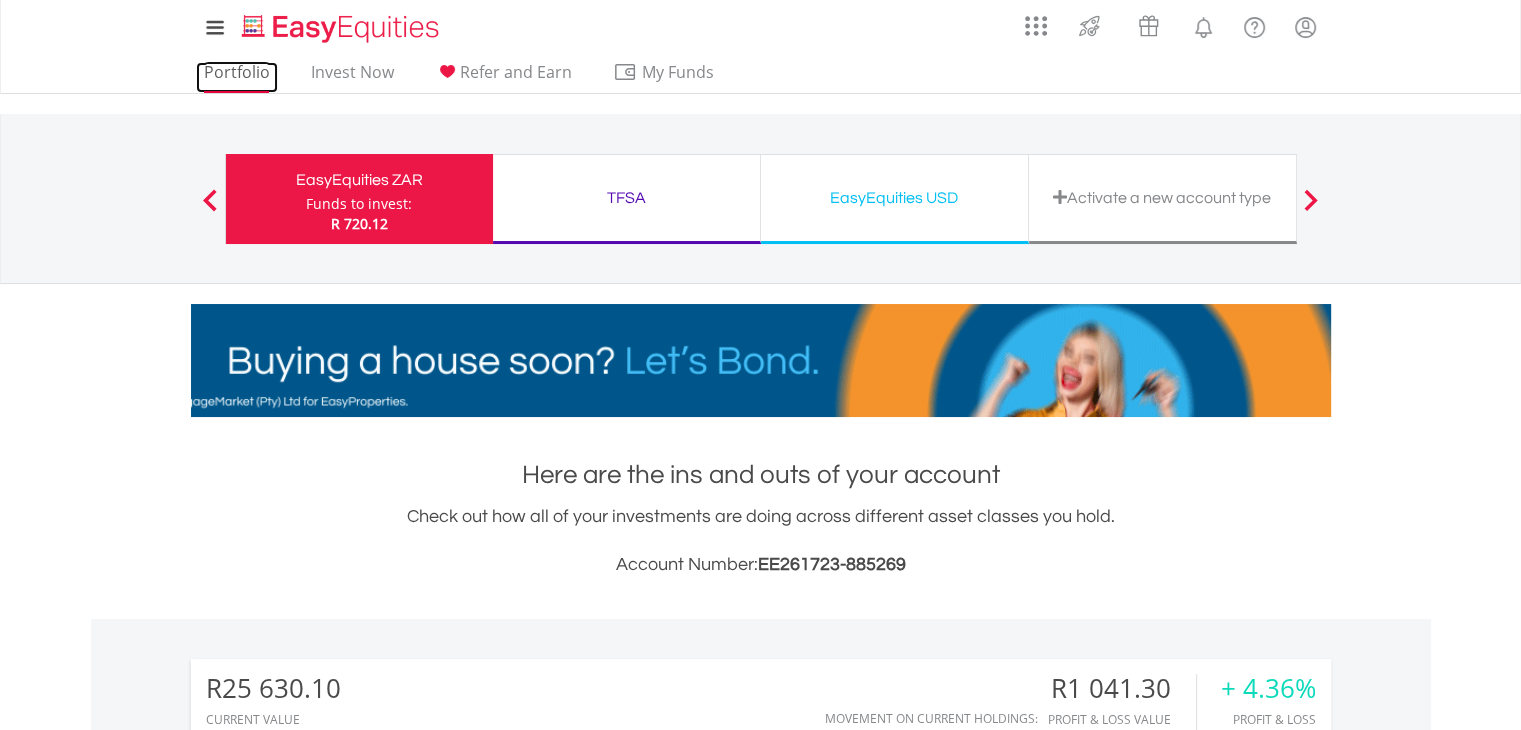 click on "Portfolio" at bounding box center (237, 77) 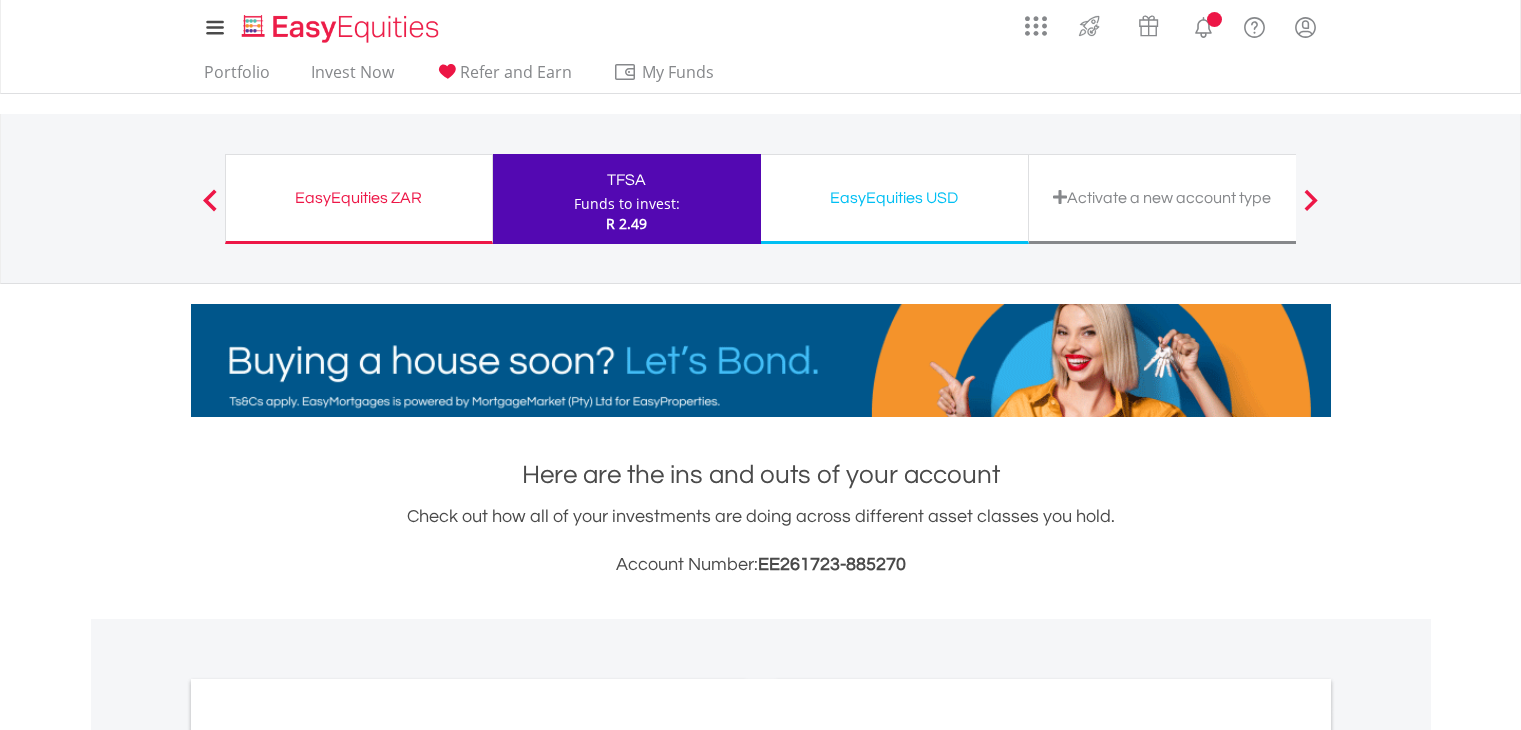 scroll, scrollTop: 0, scrollLeft: 0, axis: both 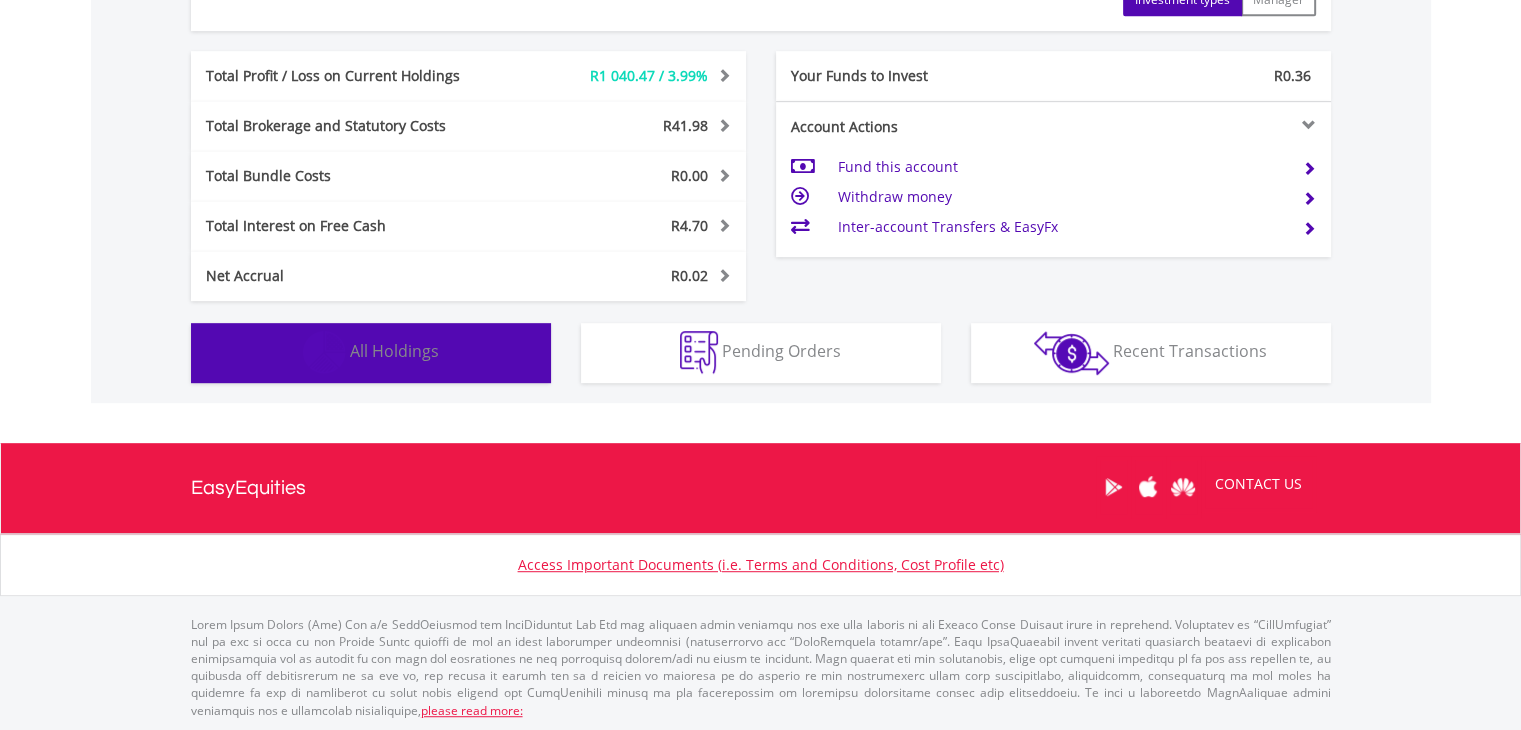 click on "Holdings
All Holdings" at bounding box center [371, 353] 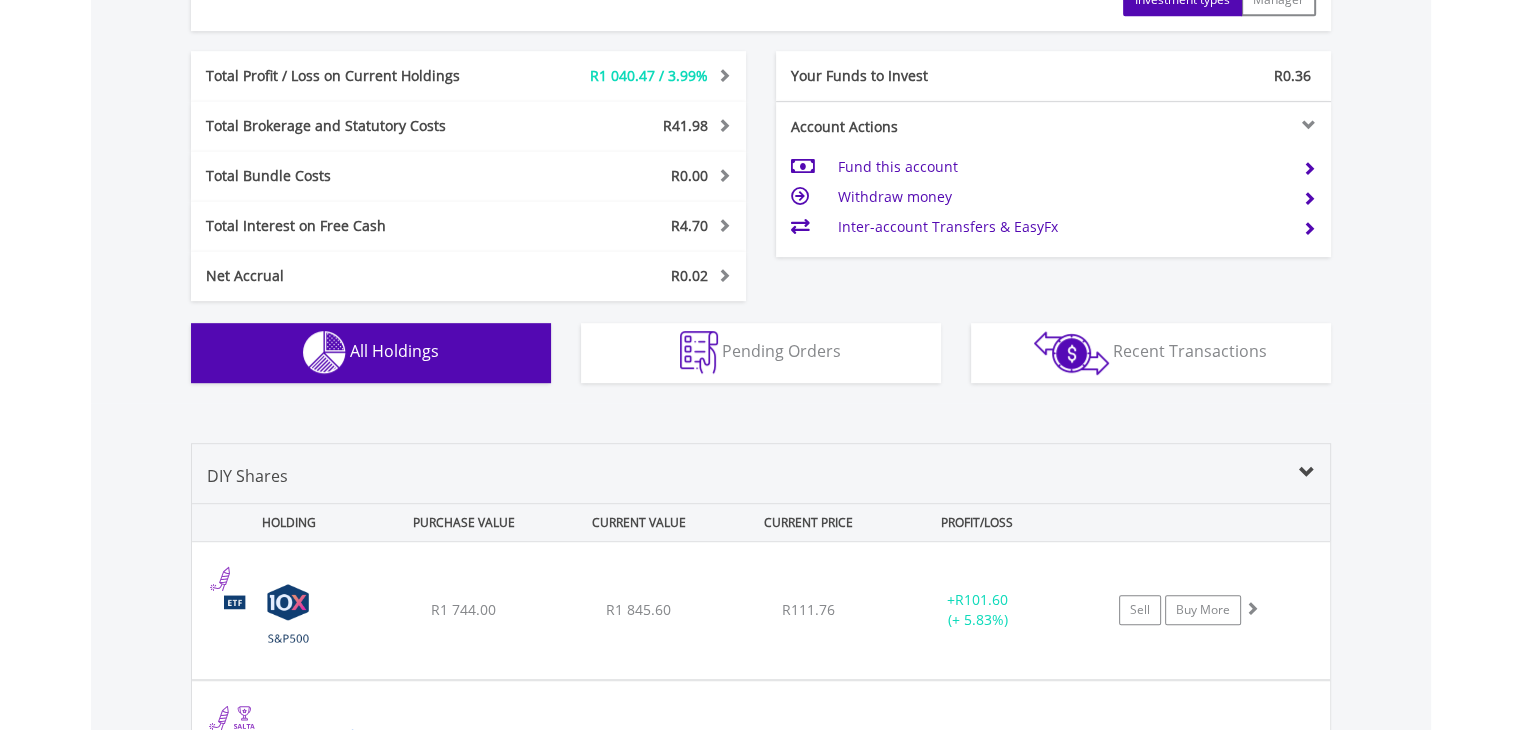 scroll, scrollTop: 1441, scrollLeft: 0, axis: vertical 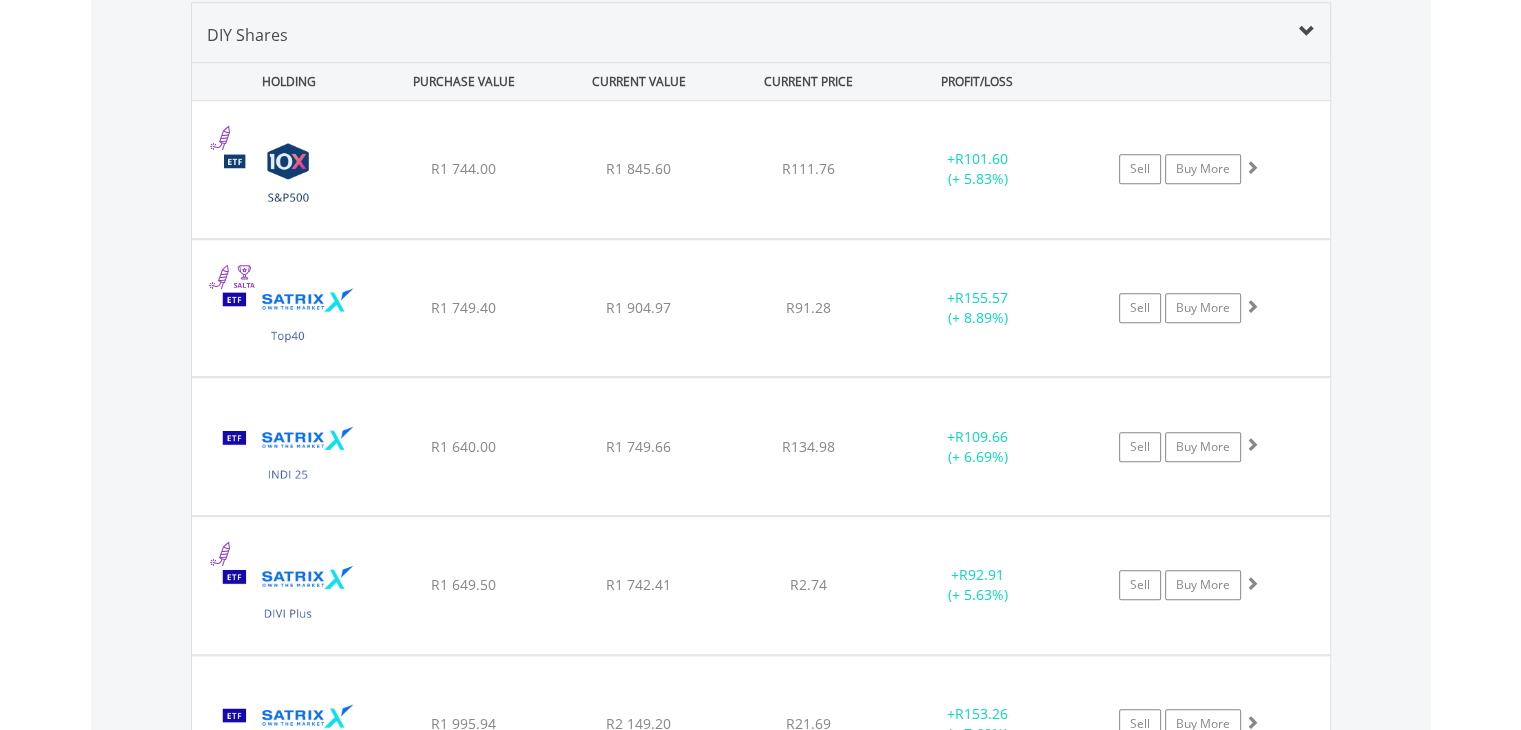 drag, startPoint x: 1535, startPoint y: 420, endPoint x: 1406, endPoint y: 113, distance: 333.0015 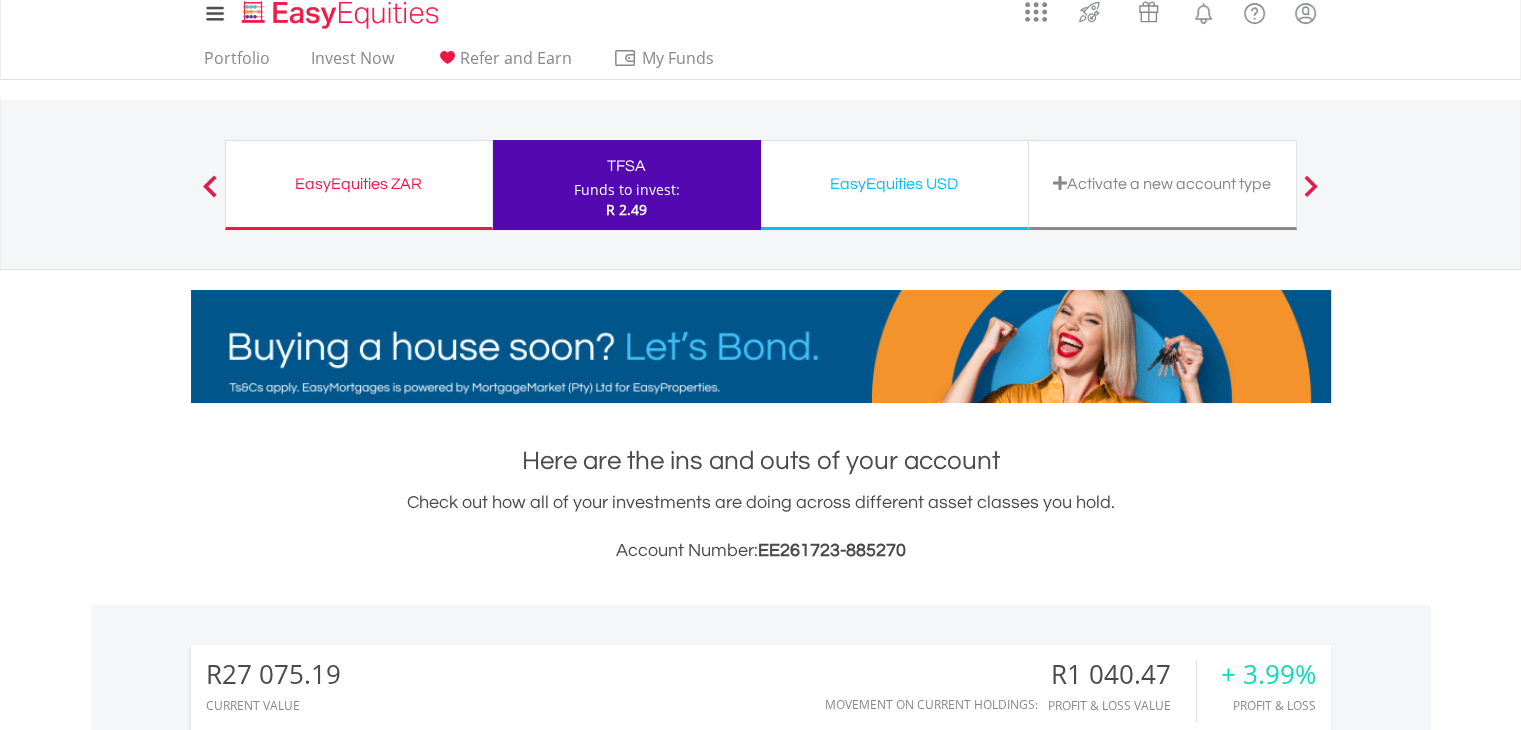 scroll, scrollTop: 9, scrollLeft: 0, axis: vertical 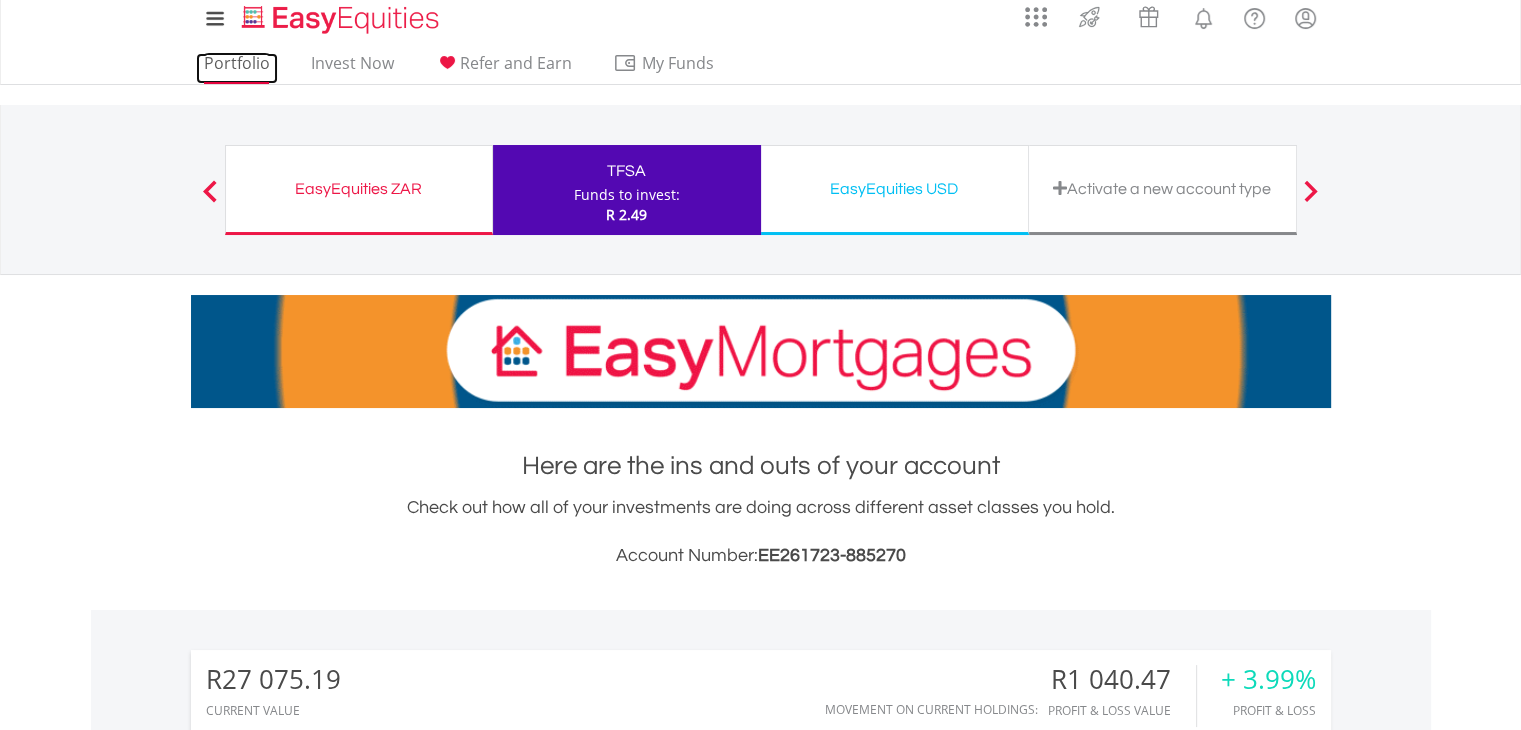 click on "Portfolio" at bounding box center [237, 68] 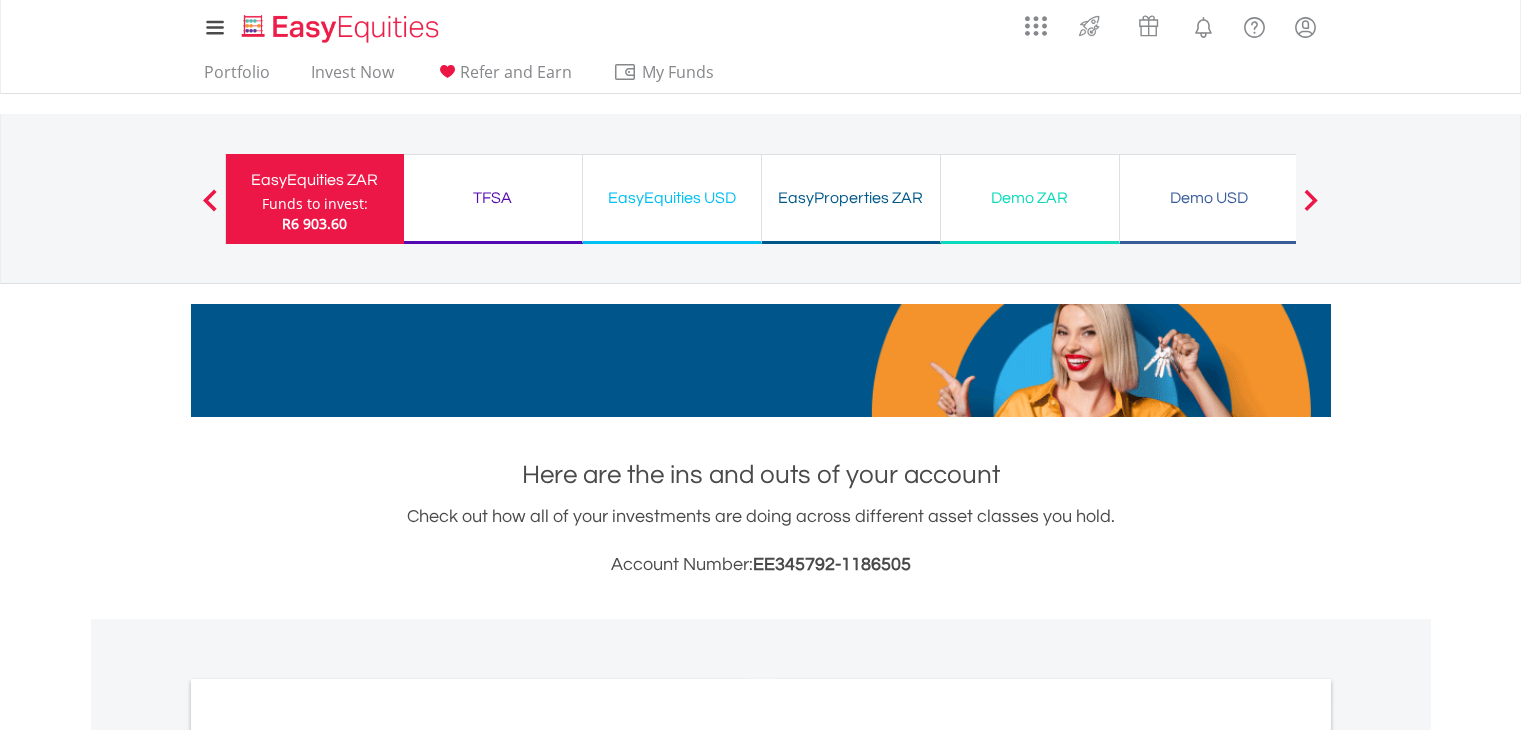 scroll, scrollTop: 0, scrollLeft: 0, axis: both 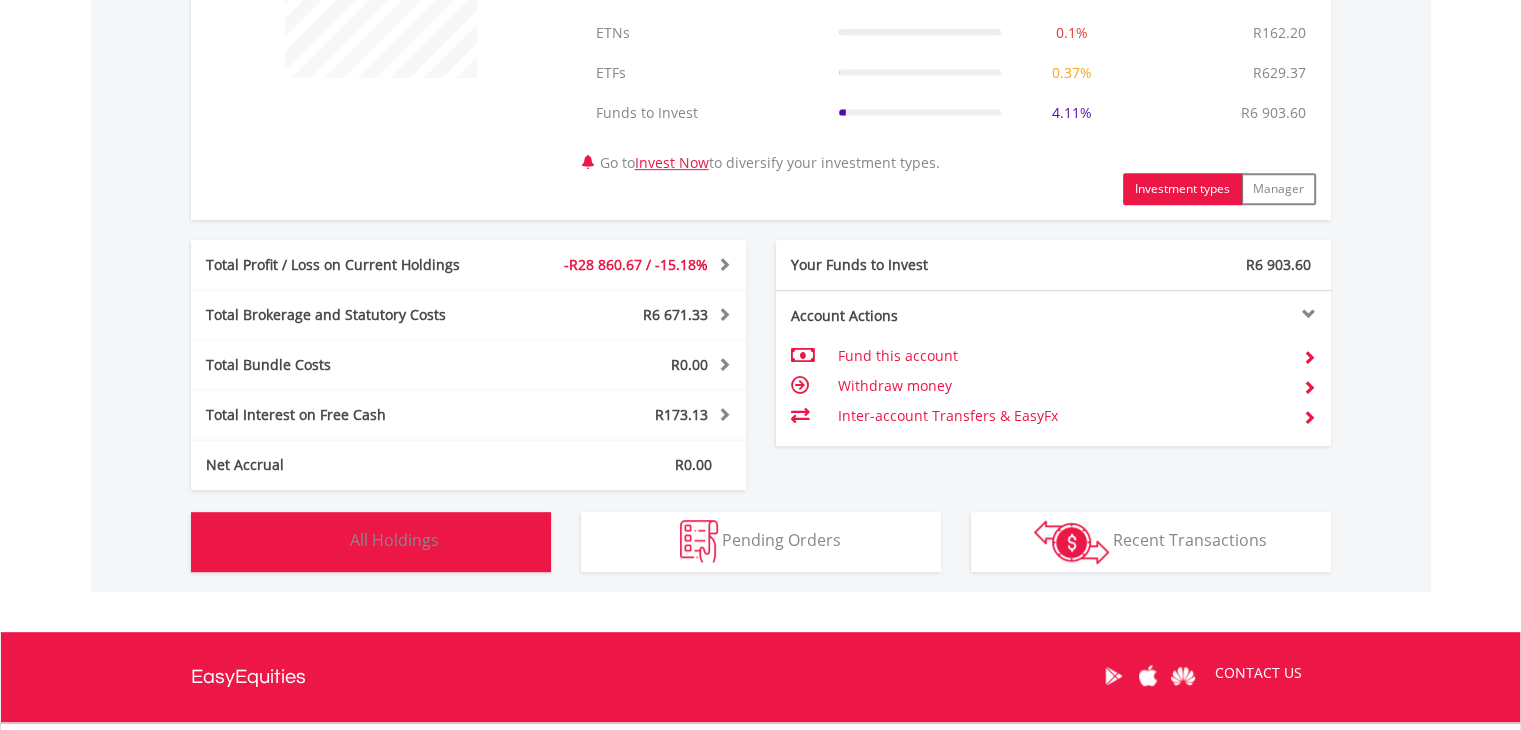 click on "All Holdings" at bounding box center [394, 540] 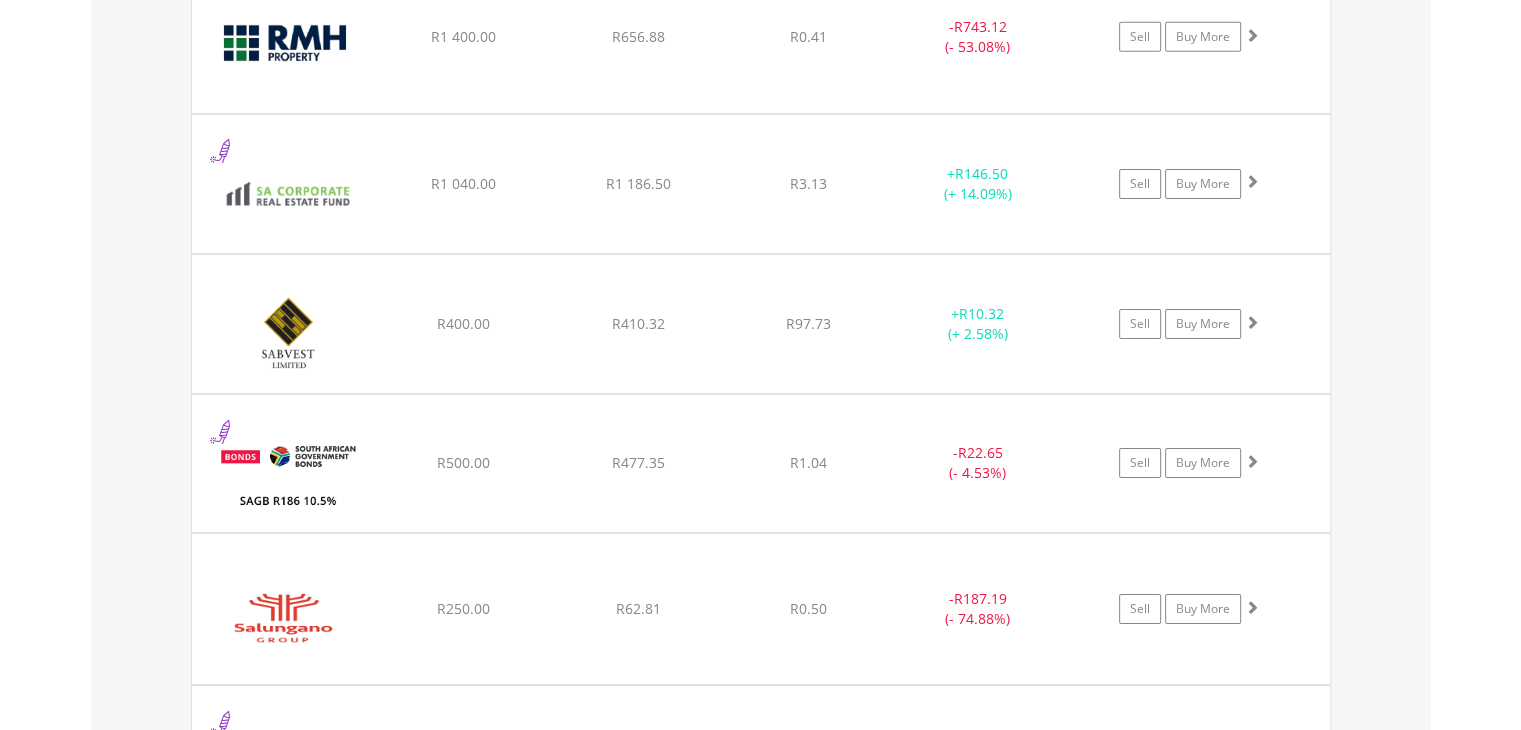 scroll, scrollTop: 14193, scrollLeft: 0, axis: vertical 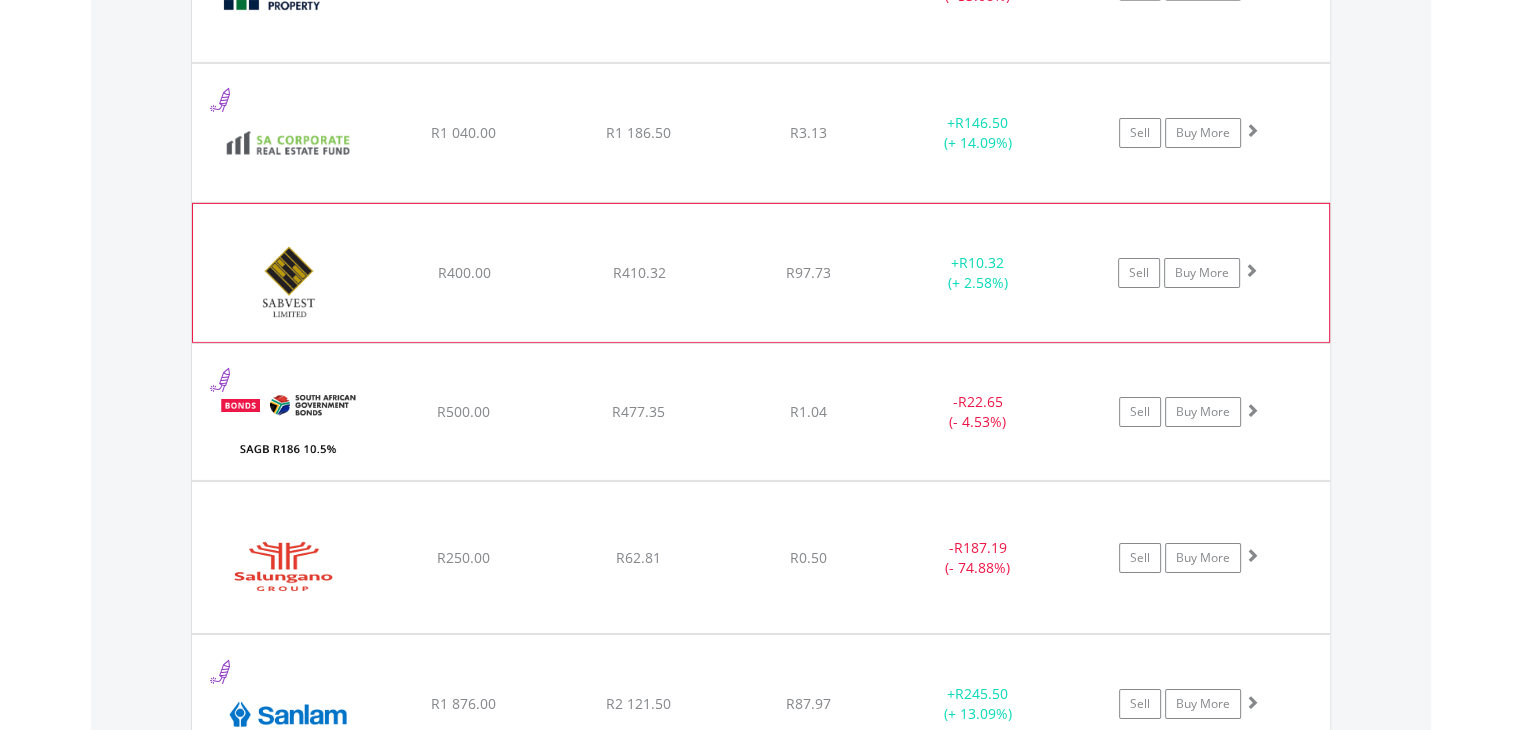click at bounding box center (1251, 270) 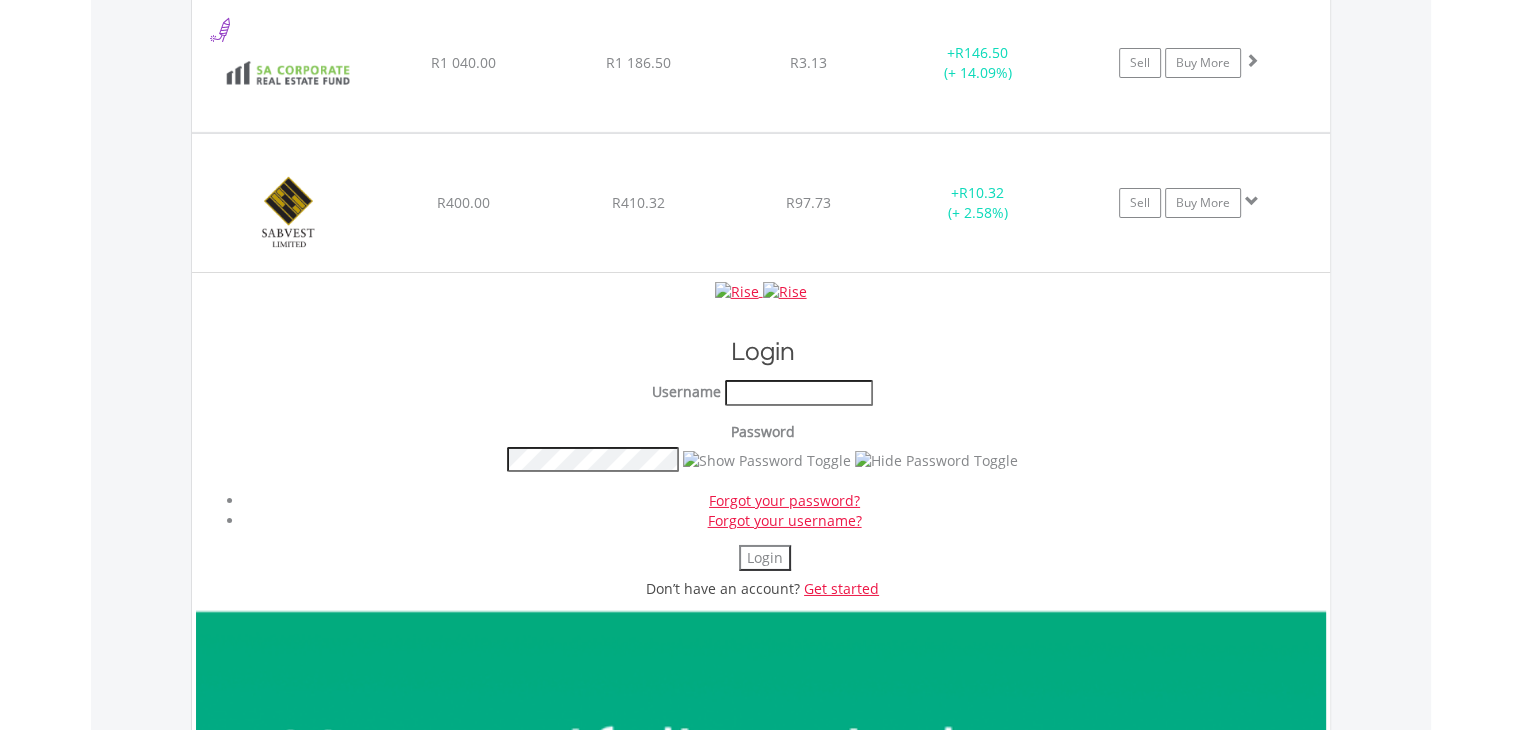 scroll, scrollTop: 14171, scrollLeft: 0, axis: vertical 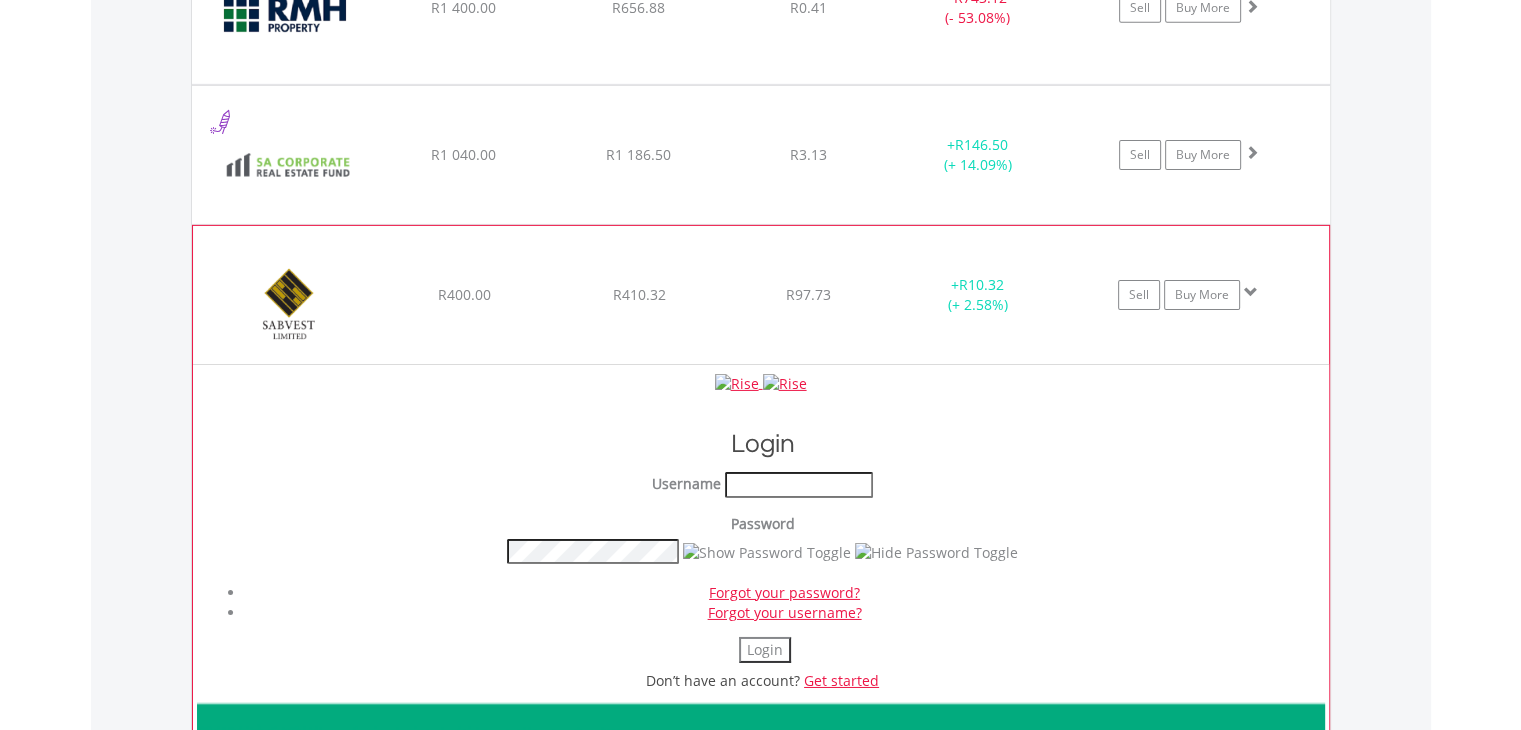 click on "Sell
Buy More" at bounding box center (1199, -12480) 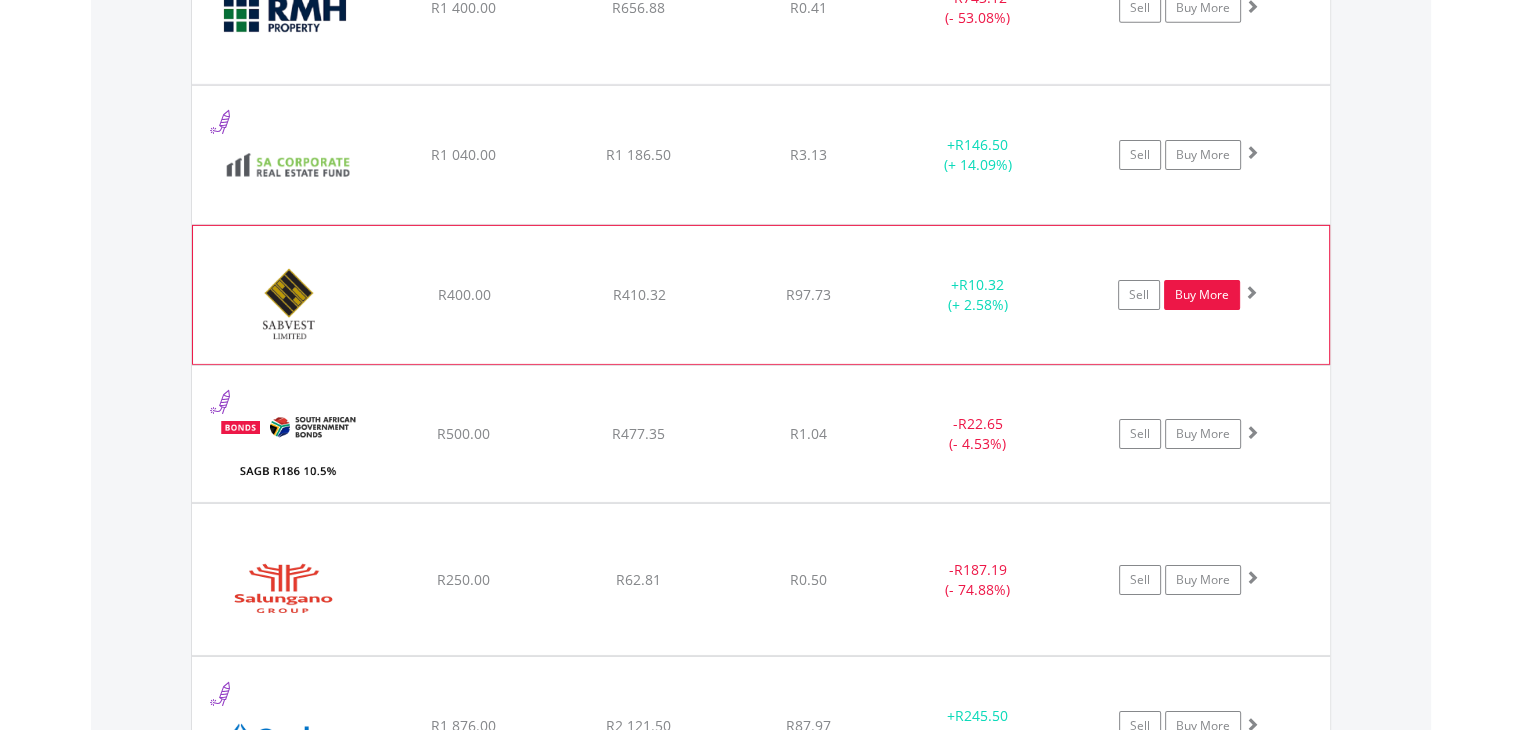 click on "Buy More" at bounding box center [1202, 295] 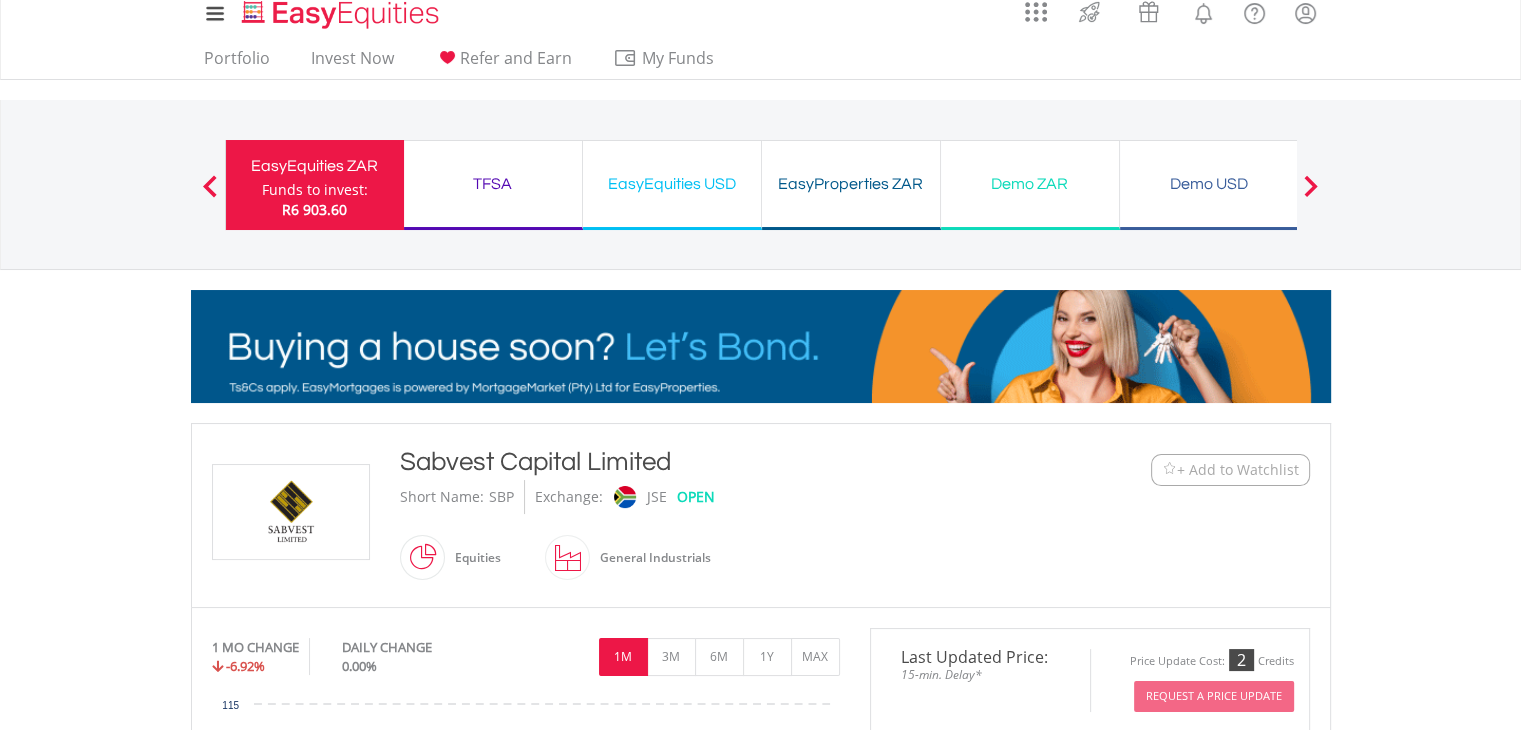 scroll, scrollTop: 0, scrollLeft: 0, axis: both 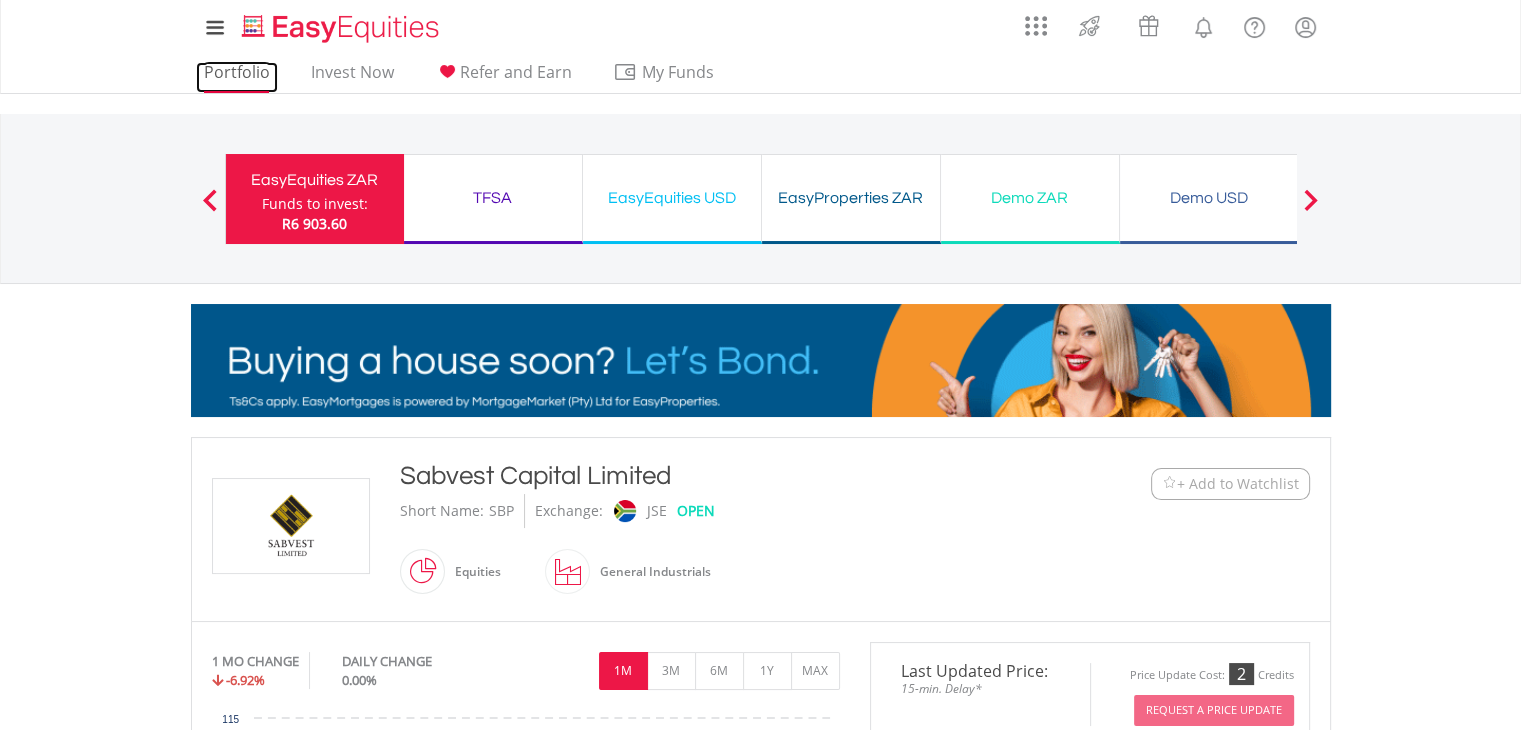 click on "Portfolio" at bounding box center [237, 77] 